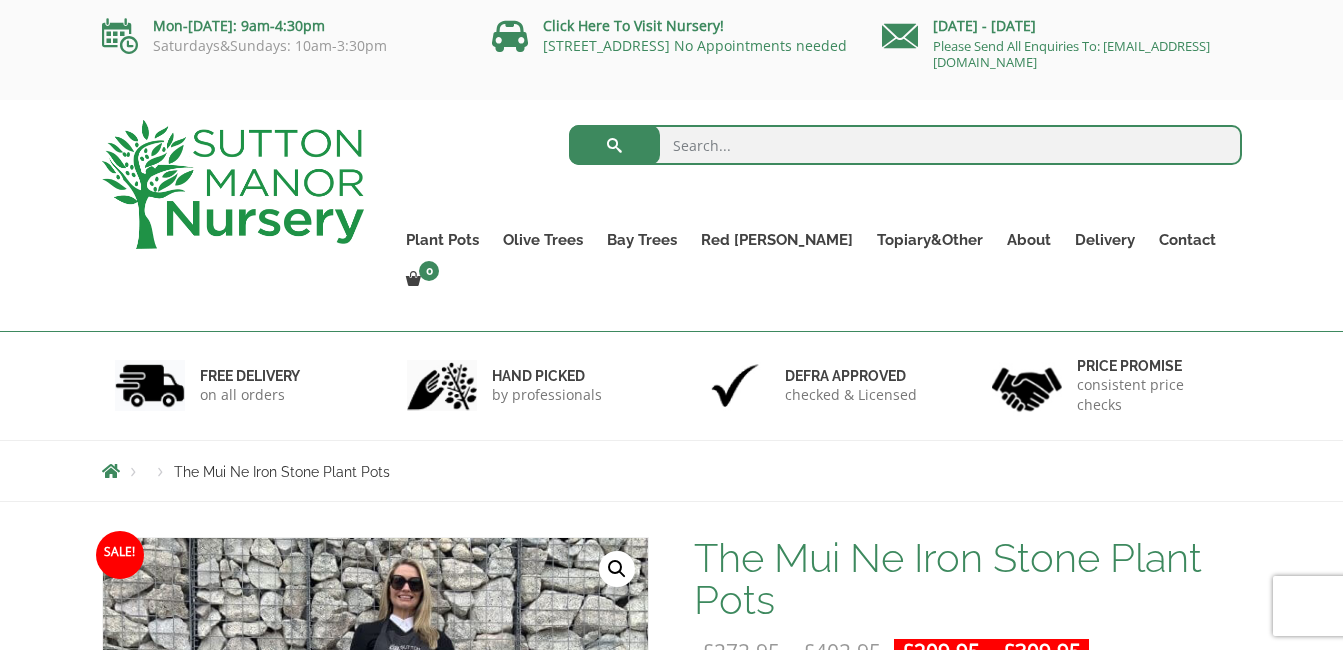 scroll, scrollTop: 75, scrollLeft: 0, axis: vertical 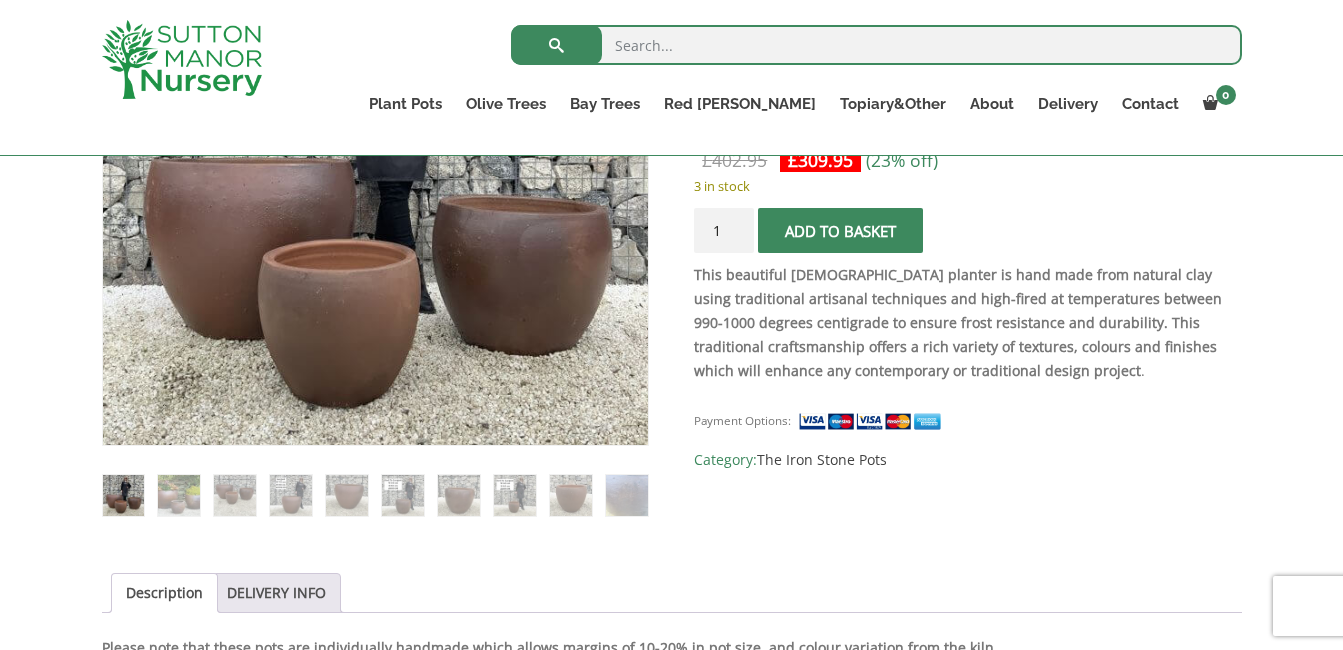 click at bounding box center (178, 495) 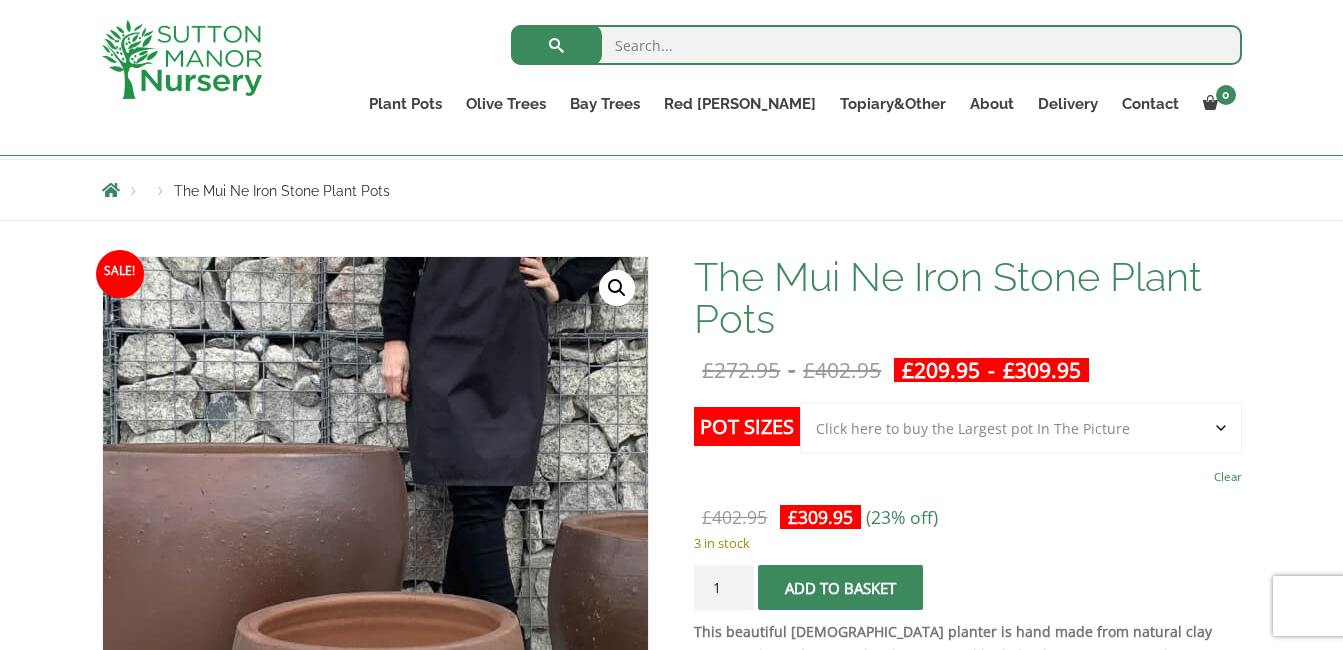 scroll, scrollTop: 203, scrollLeft: 0, axis: vertical 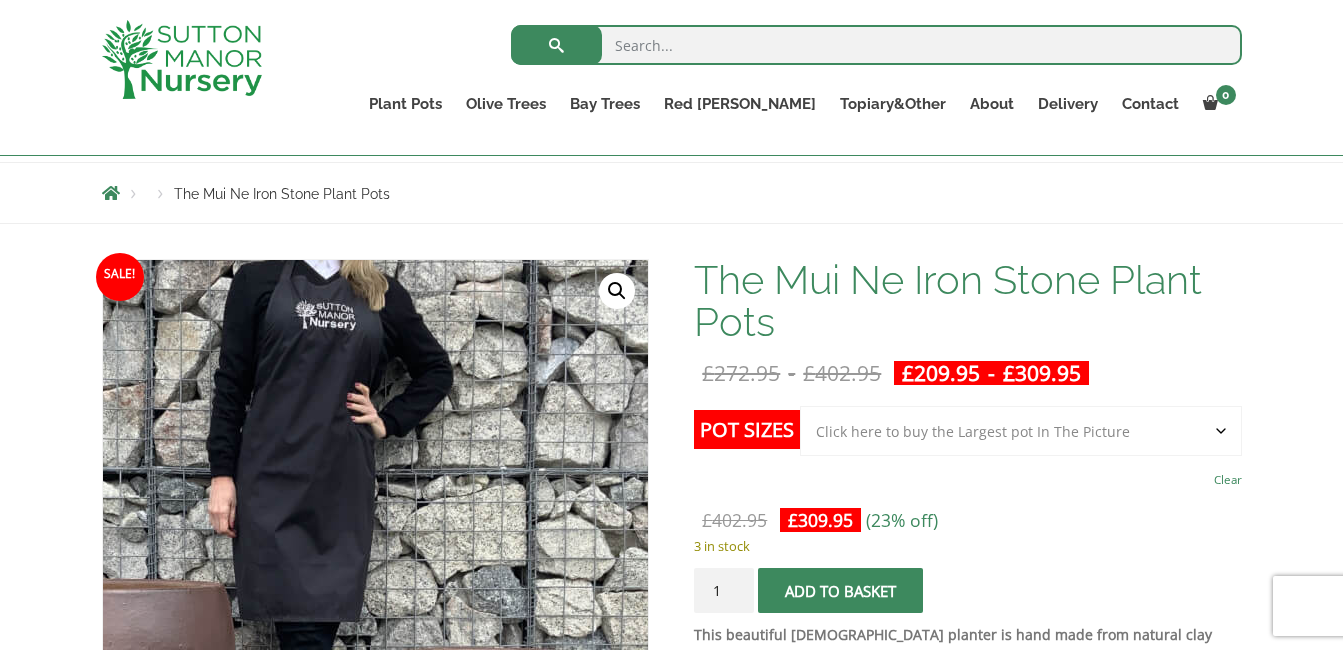 click at bounding box center (271, 606) 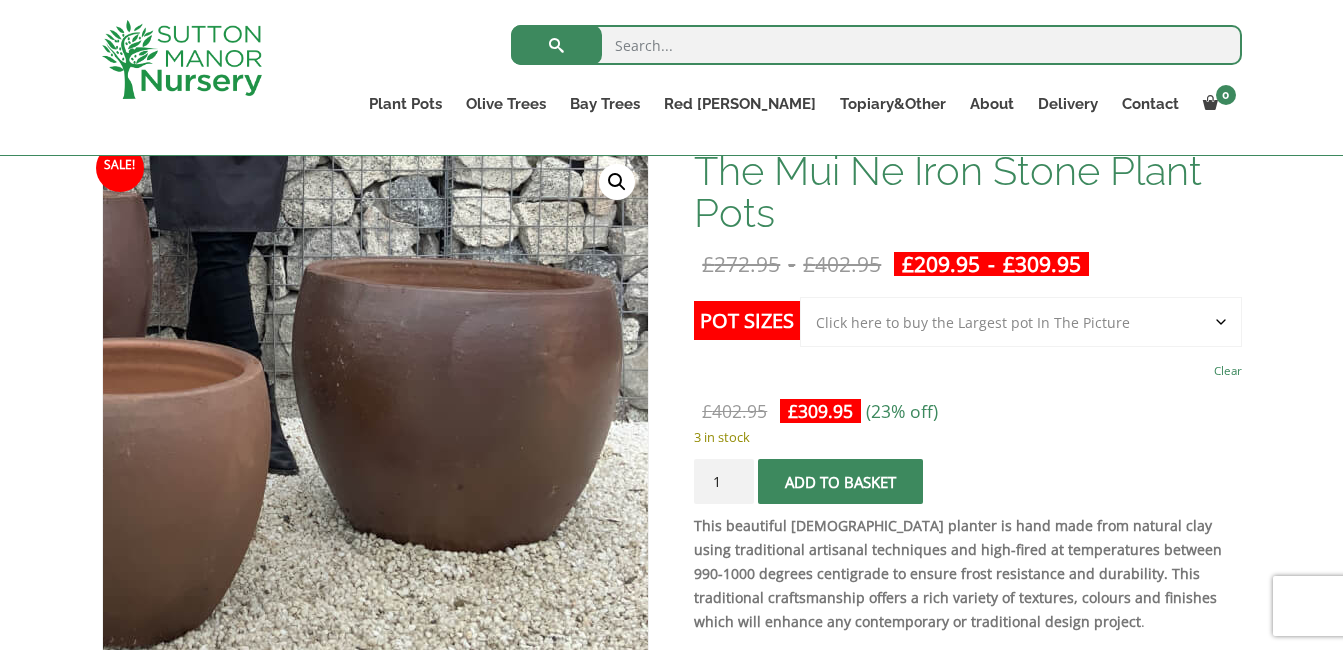 scroll, scrollTop: 276, scrollLeft: 0, axis: vertical 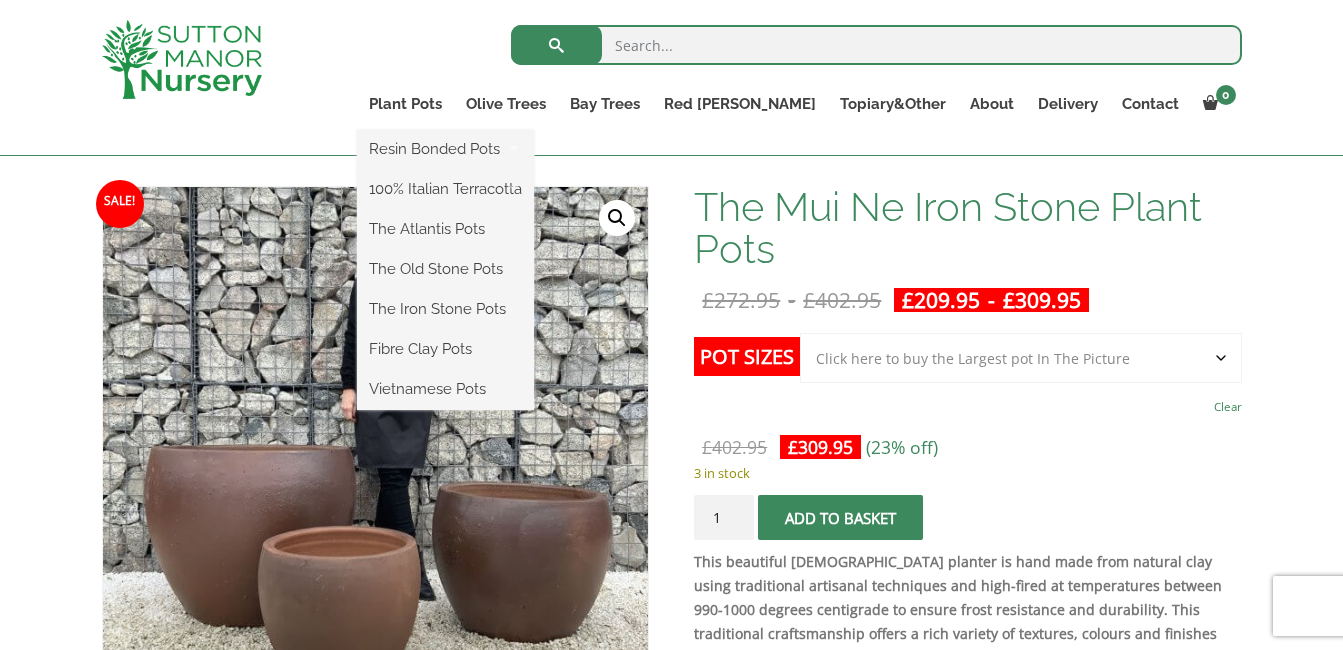 click on "Resin Bonded Pots
The Milan Pots
The Capri Pots
The Brunello Pots
The Venice Cube Pots
The Barolo Pots
The Rome Bowl
The Olive Jar
The Sicilian Pots
The Mediterranean Pots
The San Marino Pots
The Tuscany Fruit Pots
The Pompei Pots
The Florence Oval Pot
The Alfresco Pots
100% Italian Terracotta
Shallow Bowl Grande
Rolled Rim Classico
Cylinders Traditionals
Squares And Troughs
Jars And Urns
The Atlantis Pots
The Old Stone Pots
The Iron Stone Pots
Fibre Clay Pots
Vietnamese Pots" at bounding box center [445, 270] 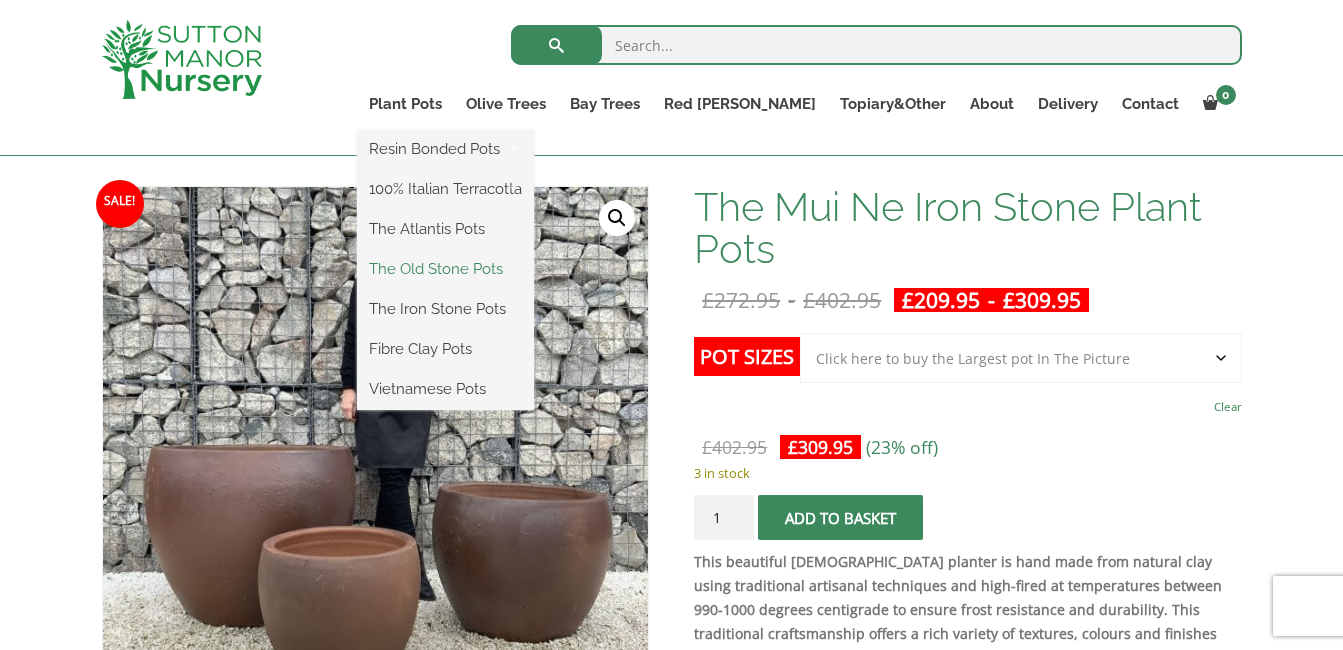 click on "The Old Stone Pots" at bounding box center [445, 269] 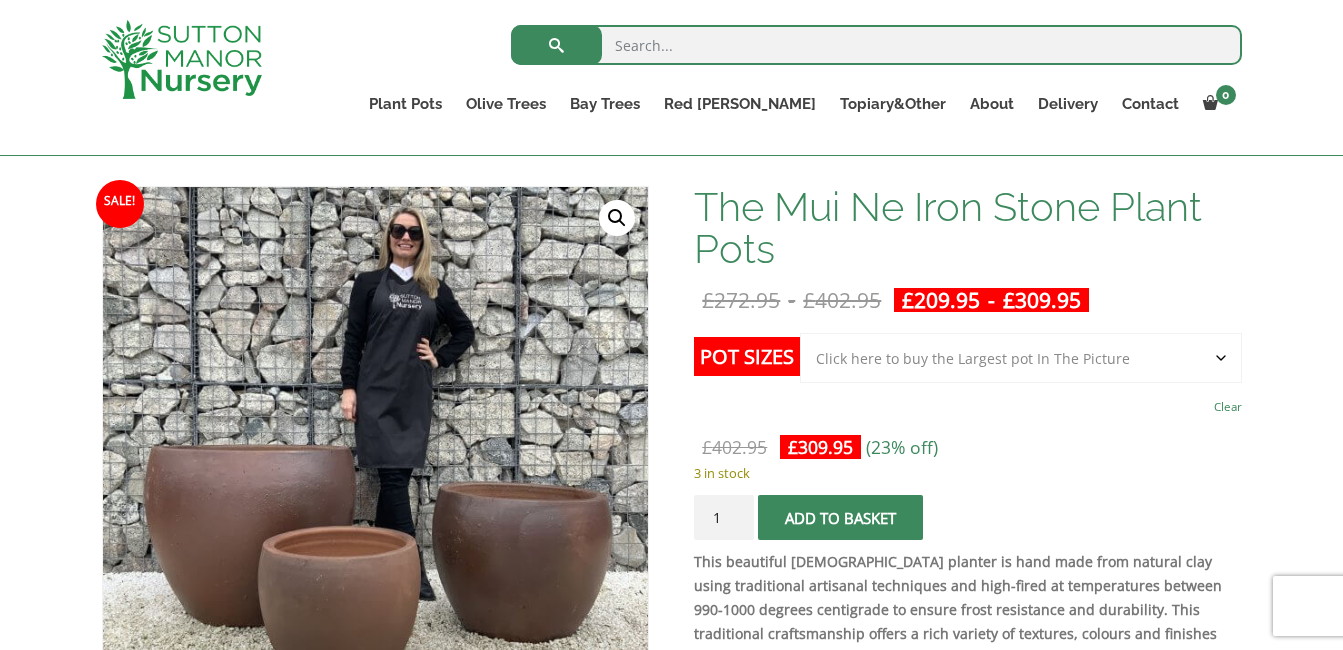 drag, startPoint x: 534, startPoint y: 263, endPoint x: 1113, endPoint y: 411, distance: 597.6161 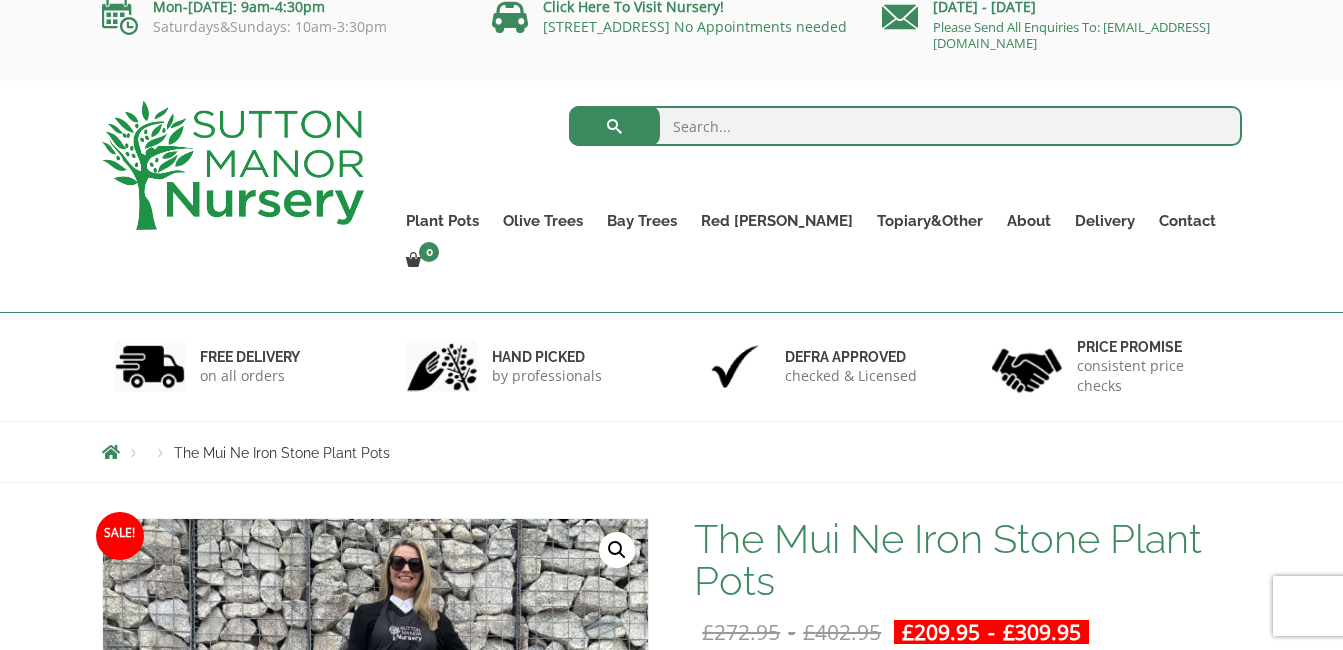 scroll, scrollTop: 0, scrollLeft: 0, axis: both 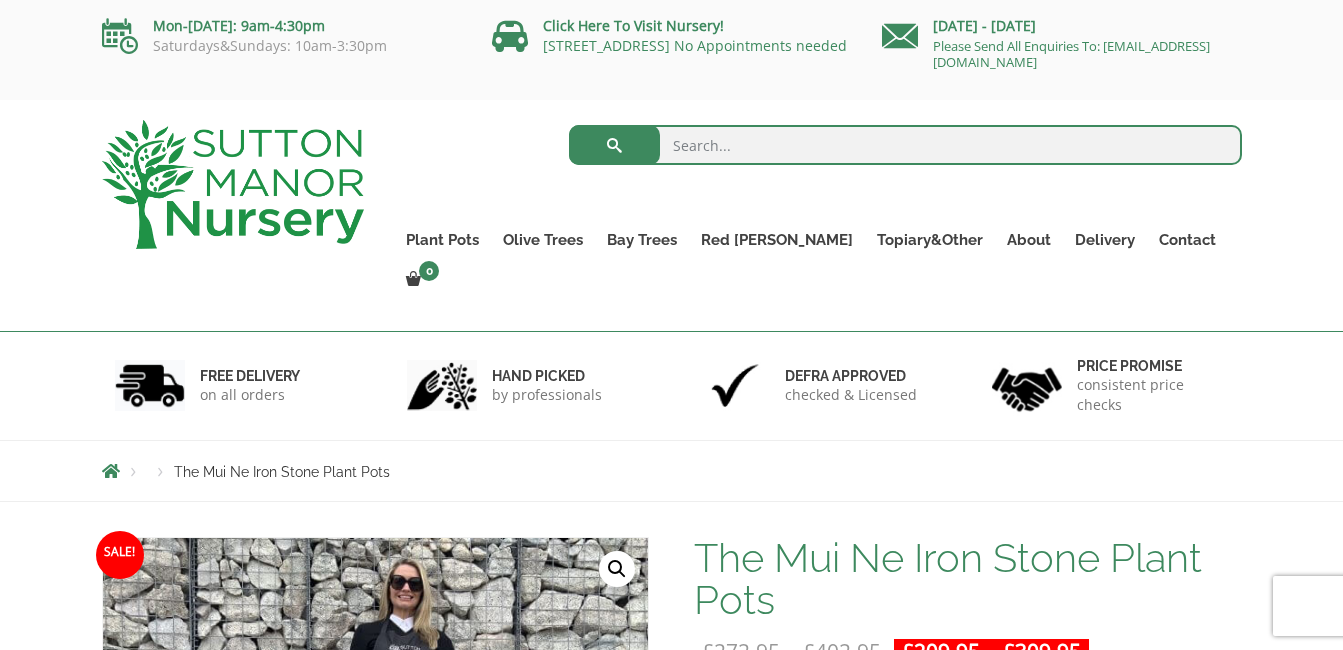 click on "Search for:
Plant Pots
Resin Bonded Pots
The Milan Pots
The Capri Pots
The Brunello Pots
The Venice Cube Pots
The Barolo Pots
The Rome Bowl
The Olive Jar
The Sicilian Pots
The Mediterranean Pots
The San Marino Pots
The Tuscany Fruit Pots
The Pompei Pots
The Florence Oval Pot
The Alfresco Pots
100% Italian Terracotta
Shallow Bowl Grande
Rolled Rim Classico
Cylinders Traditionals
Squares And Troughs
Jars And Urns
The Atlantis Pots
The Old Stone Pots
The Iron Stone Pots
Fibre Clay Pots
Vietnamese Pots
Olive Trees
Tuscan Olive Trees
Ancient Gnarled Olive Trees
Gnarled Multi Stems (Olive Trees)
Gnarled Plateau Olive Tree XL
Gnarled Patio Pot Olive Trees
Gnarled Multi Stems XXL (Low Bowl Olive Trees)
Bay Trees
Red Robin
Red Robin Standards" at bounding box center (671, 216) 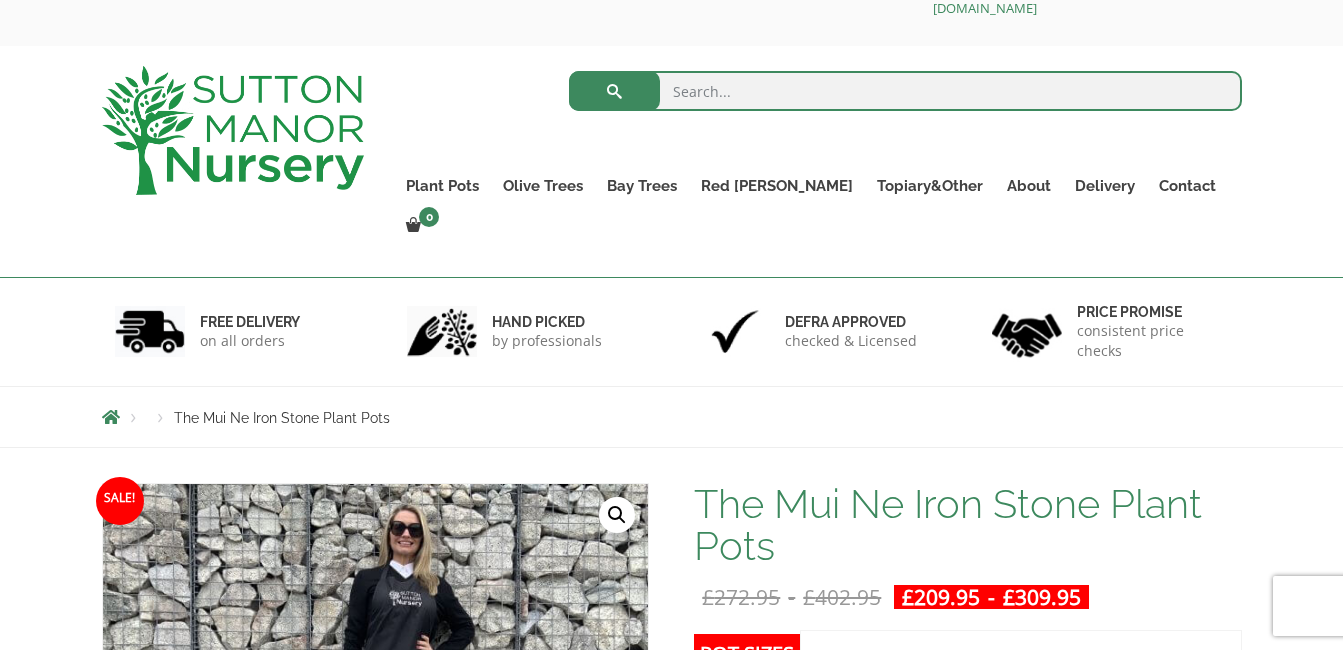 scroll, scrollTop: 37, scrollLeft: 0, axis: vertical 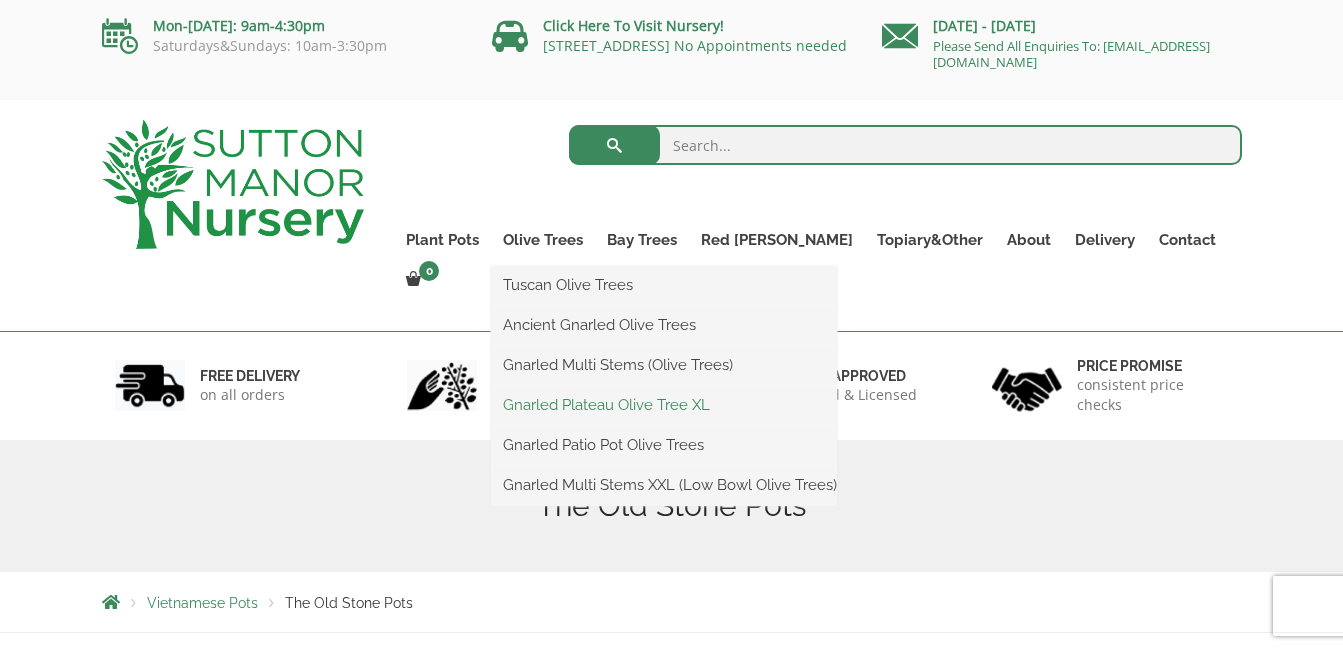 click on "Gnarled Plateau Olive Tree XL" at bounding box center (664, 405) 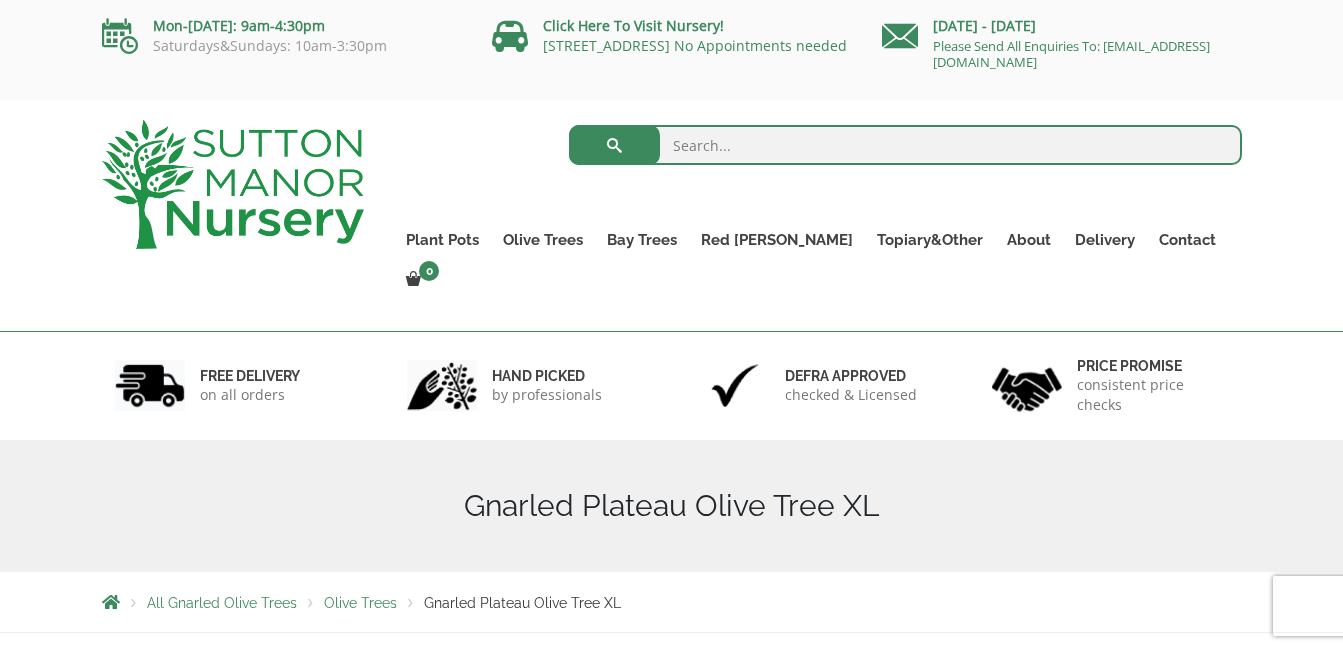scroll, scrollTop: 0, scrollLeft: 0, axis: both 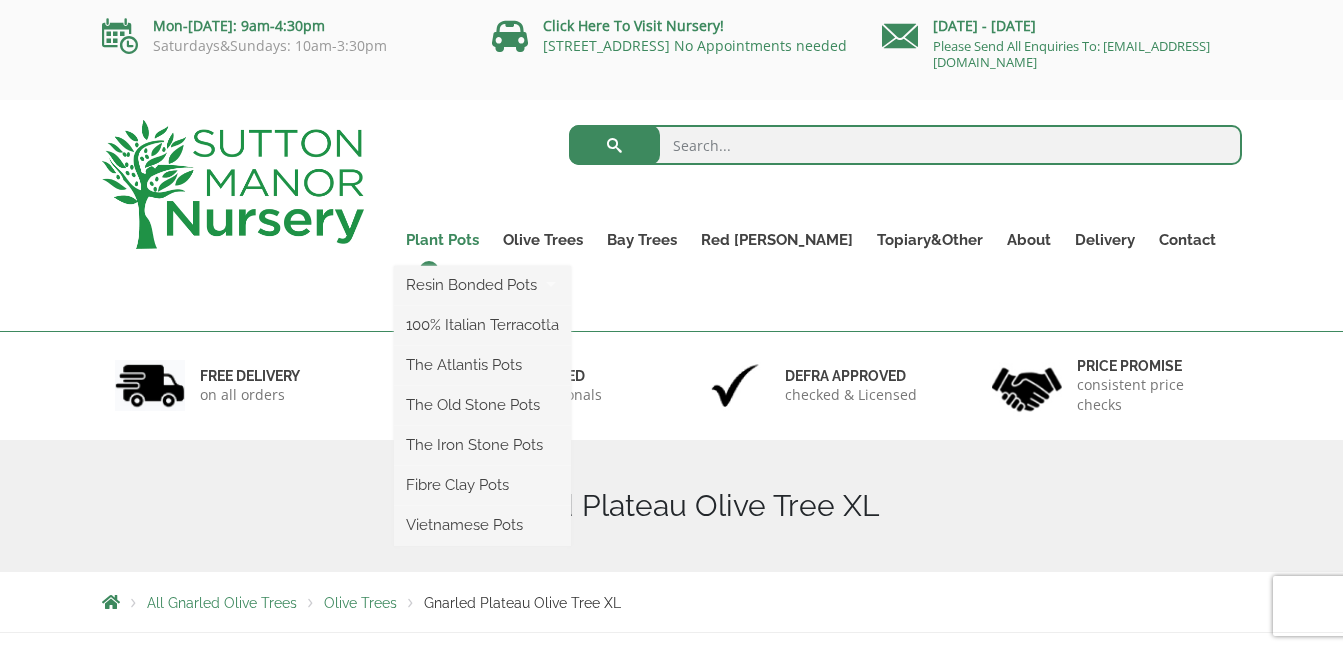 click on "Plant Pots" at bounding box center (442, 240) 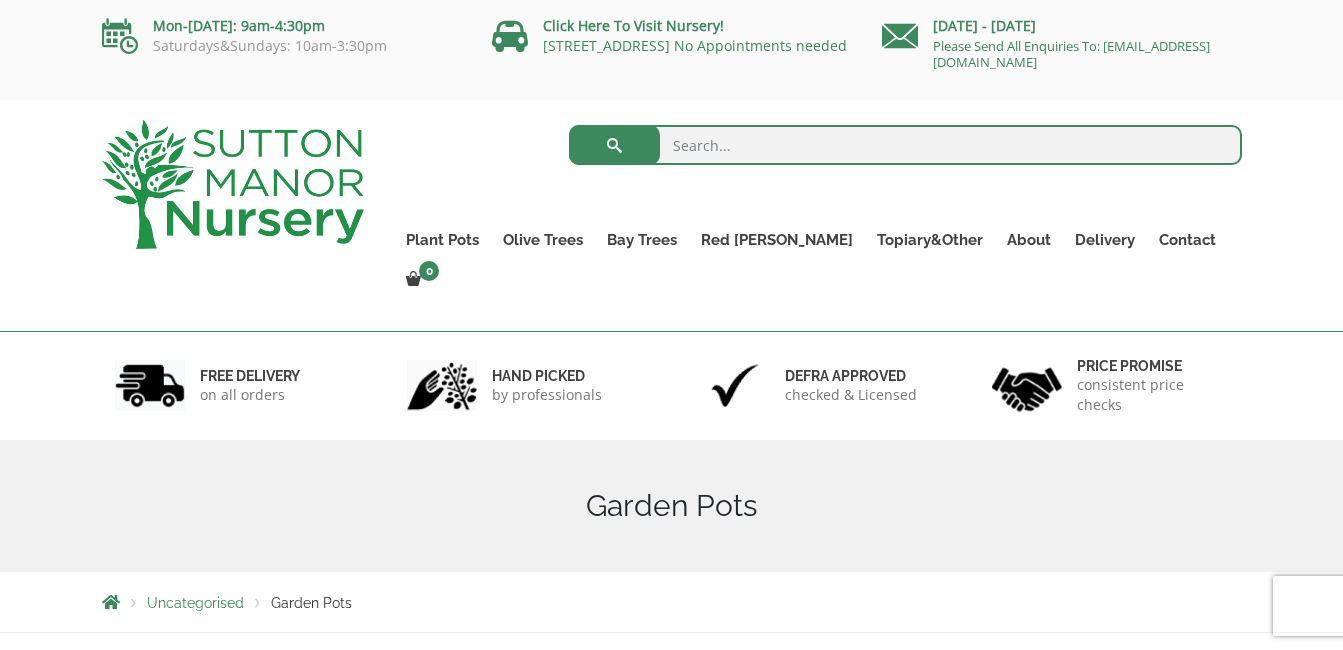 scroll, scrollTop: 0, scrollLeft: 0, axis: both 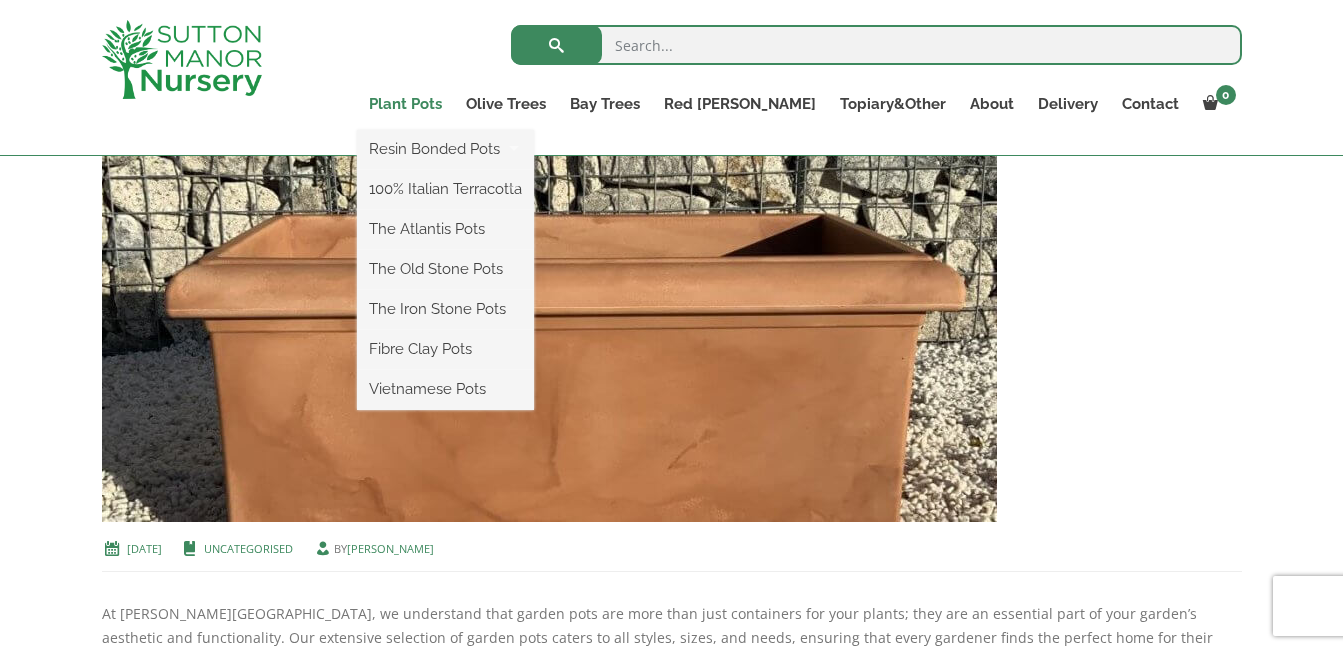 click on "Plant Pots" at bounding box center [405, 104] 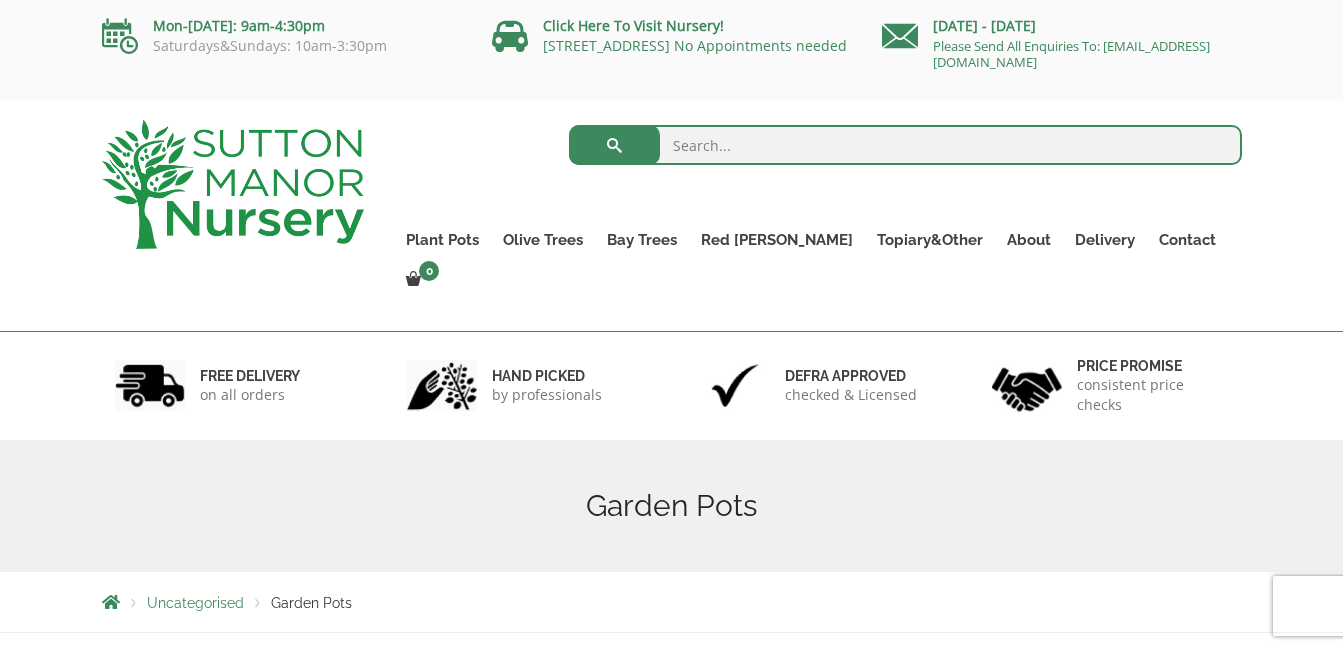 scroll, scrollTop: 0, scrollLeft: 0, axis: both 